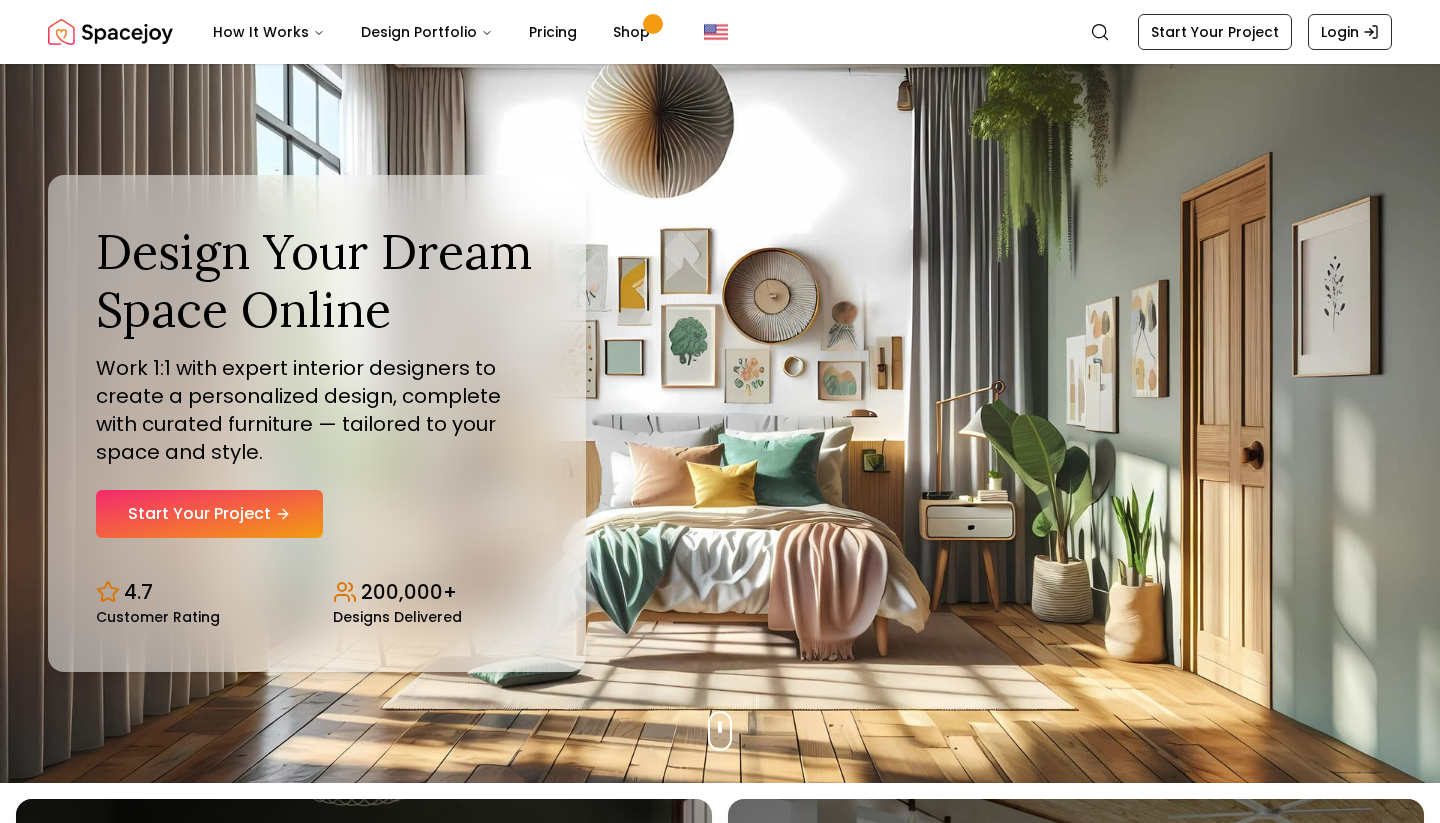 scroll, scrollTop: 0, scrollLeft: 0, axis: both 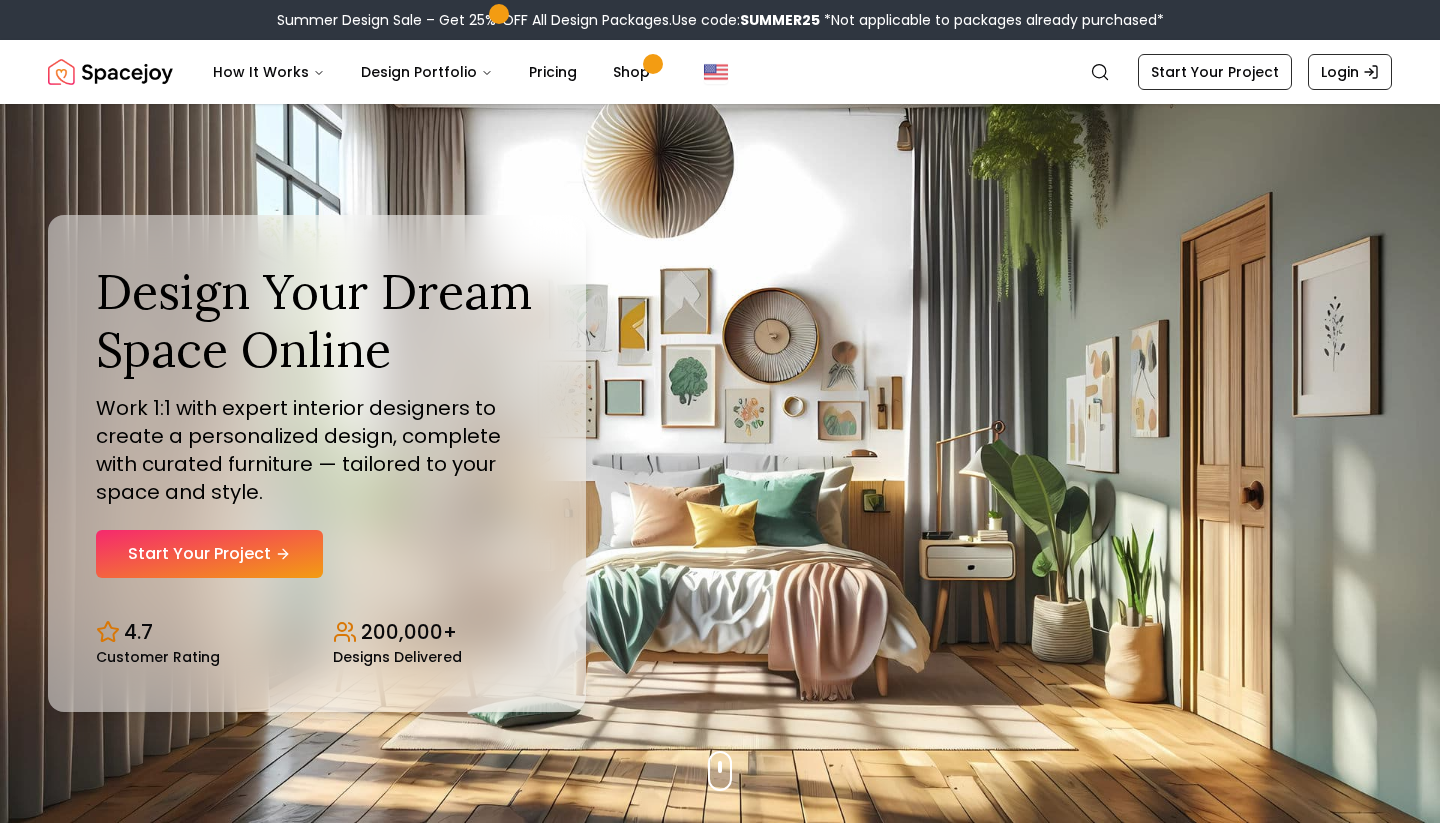click on "Summer Design Sale – Get 25% OFF All Design Packages.  Use code:  SUMMER25   *Not applicable to packages already purchased*" at bounding box center [720, 20] 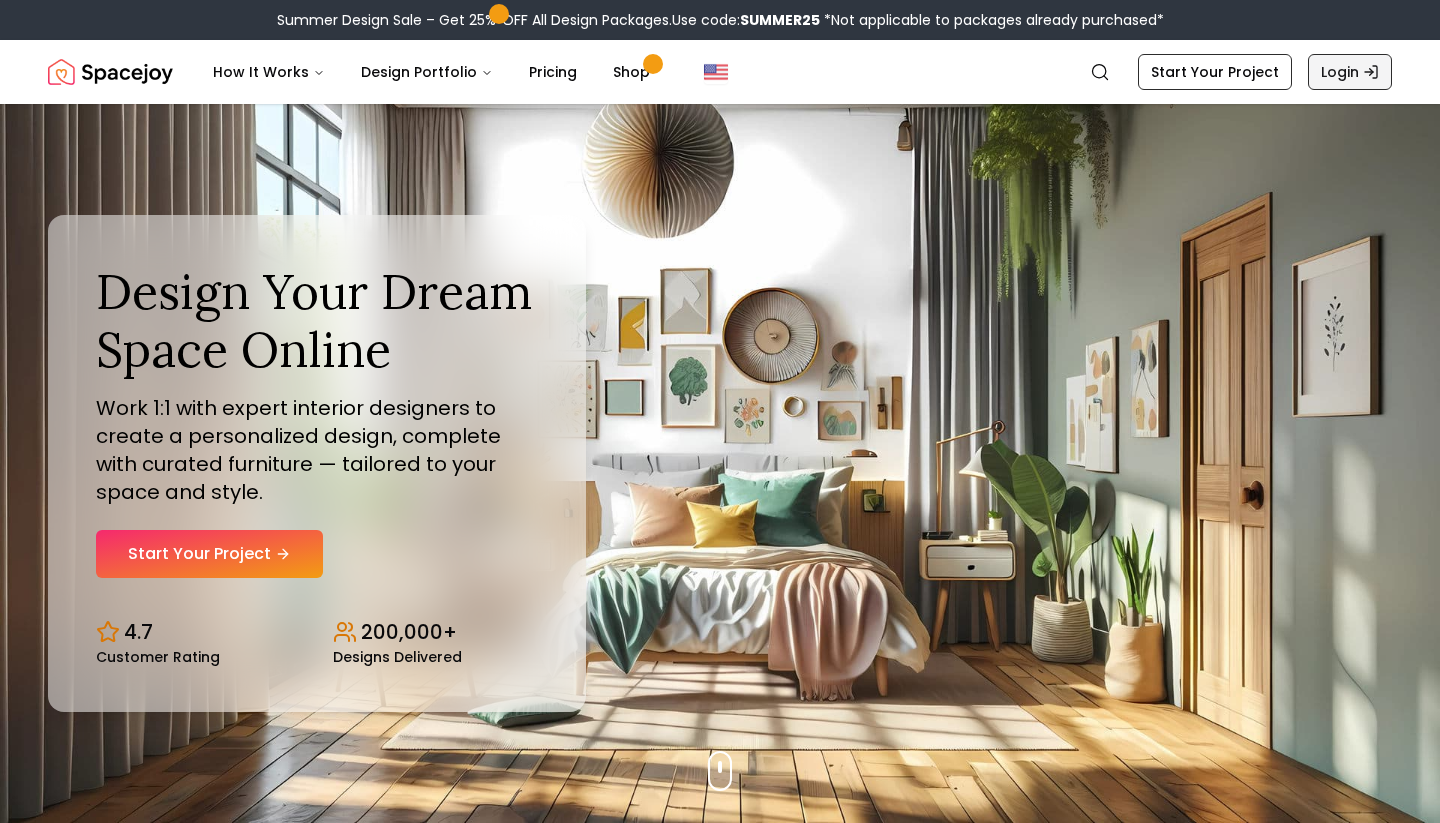 click on "Login" at bounding box center [1350, 72] 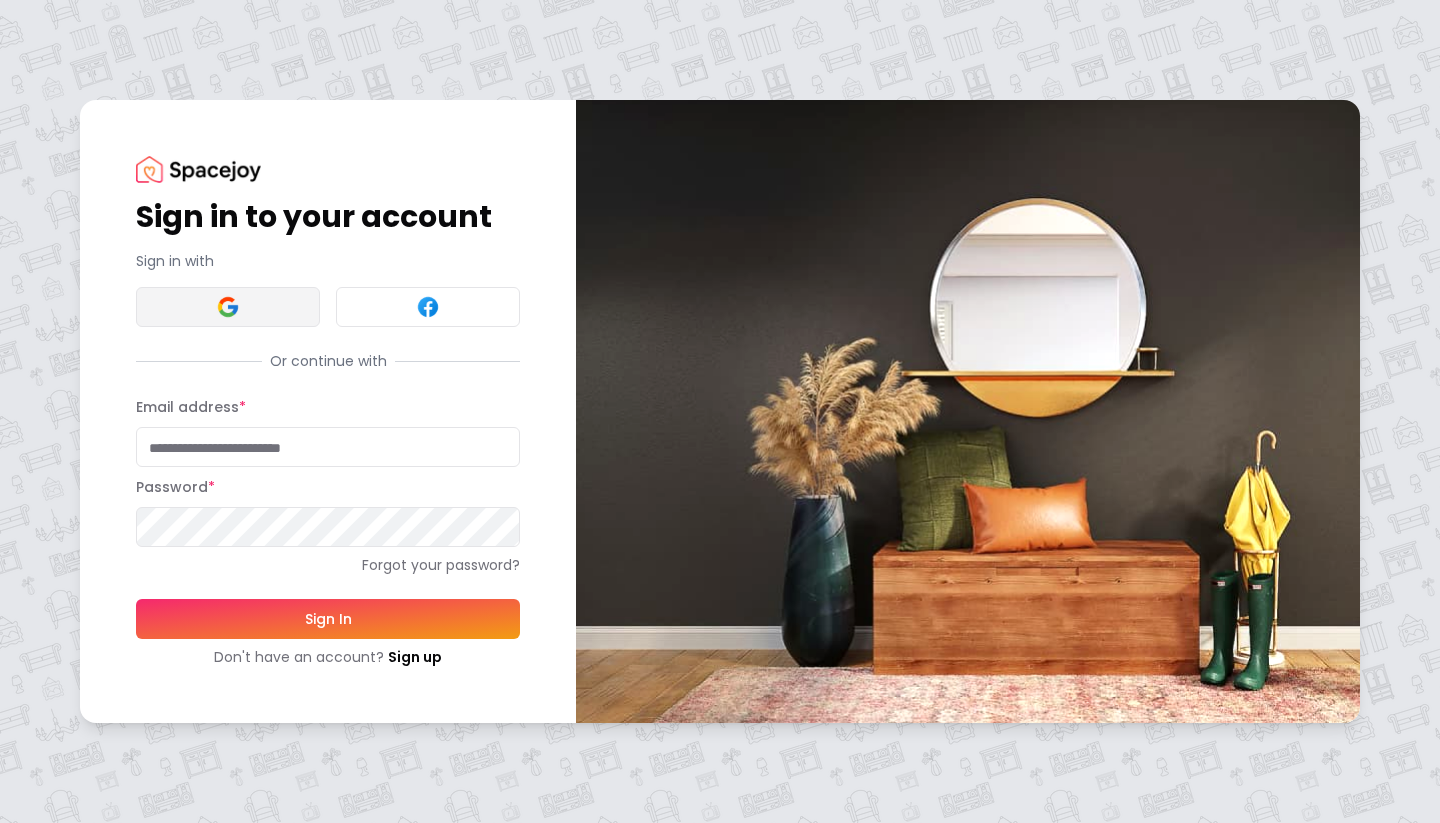 click at bounding box center [228, 307] 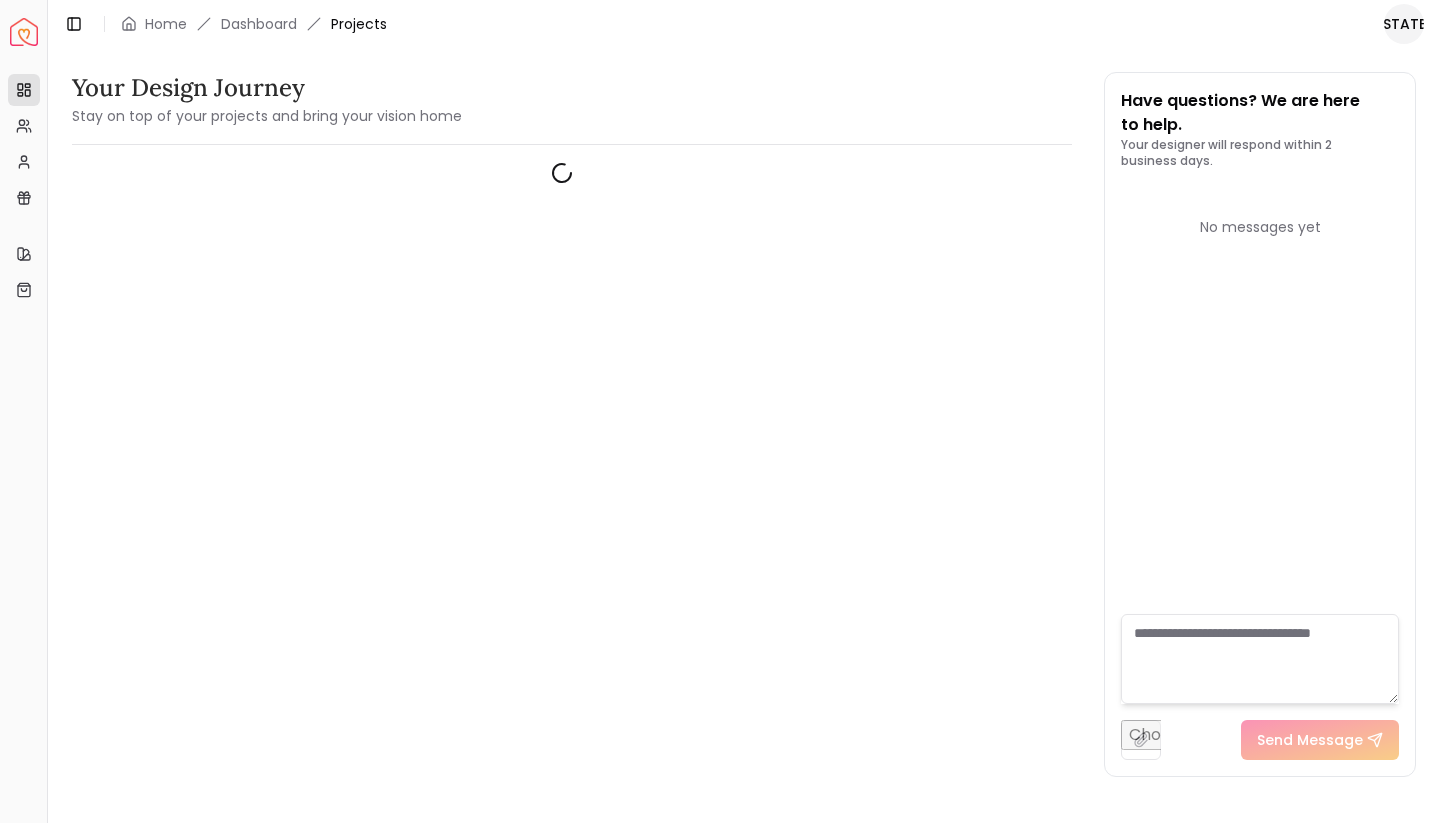 scroll, scrollTop: 0, scrollLeft: 0, axis: both 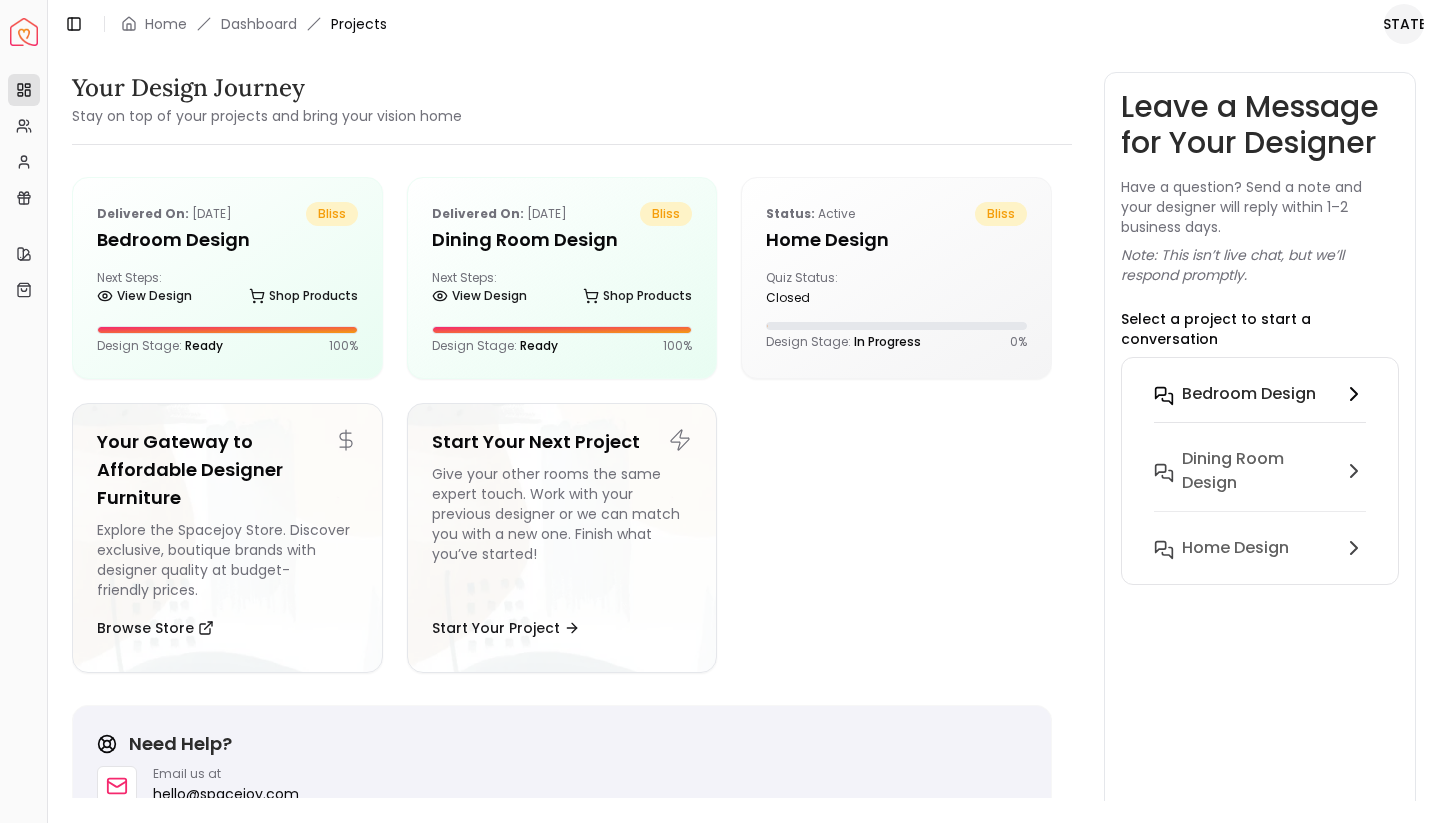 click on "Bedroom Design" at bounding box center [1249, 394] 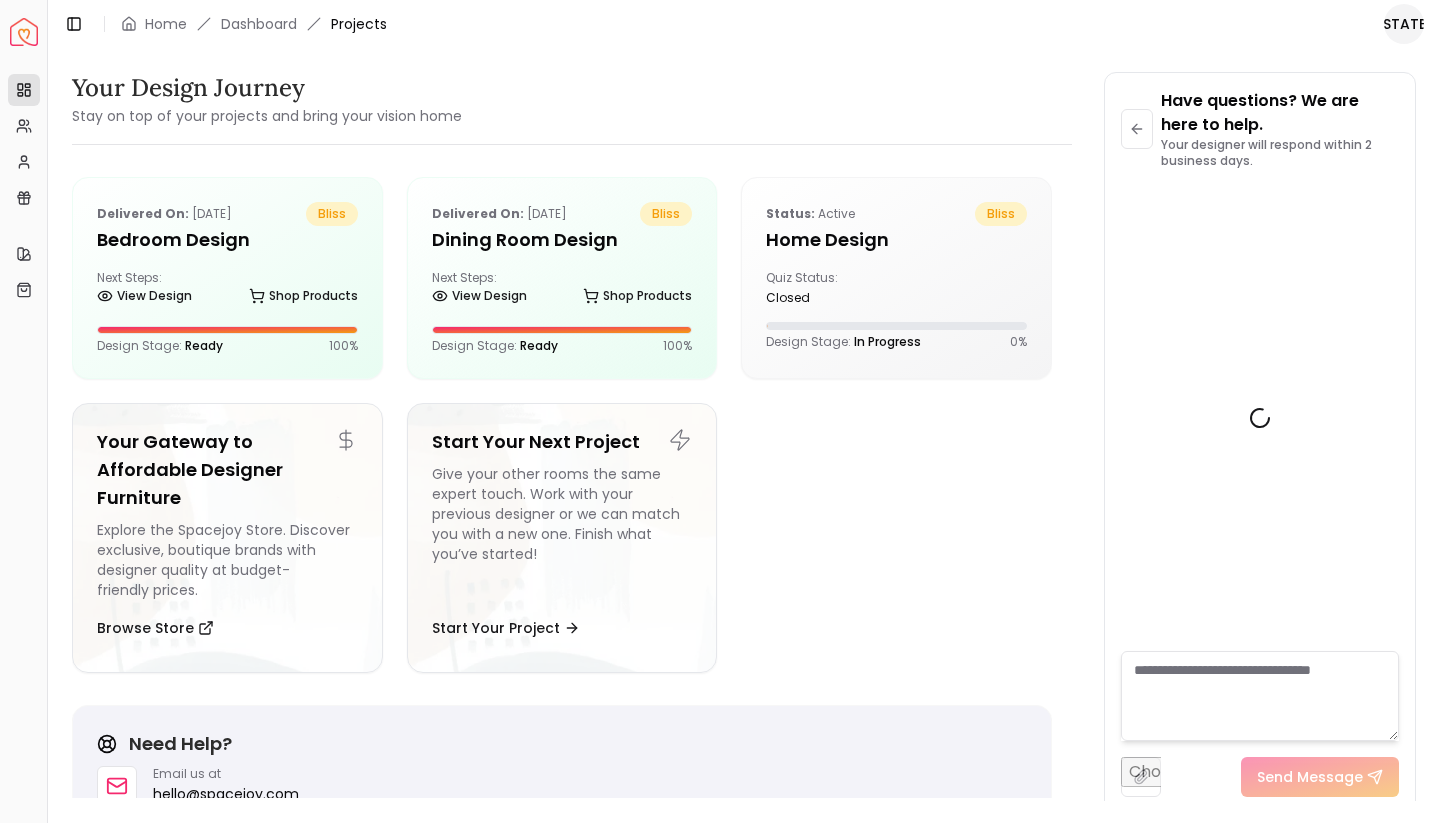 scroll, scrollTop: 3874, scrollLeft: 0, axis: vertical 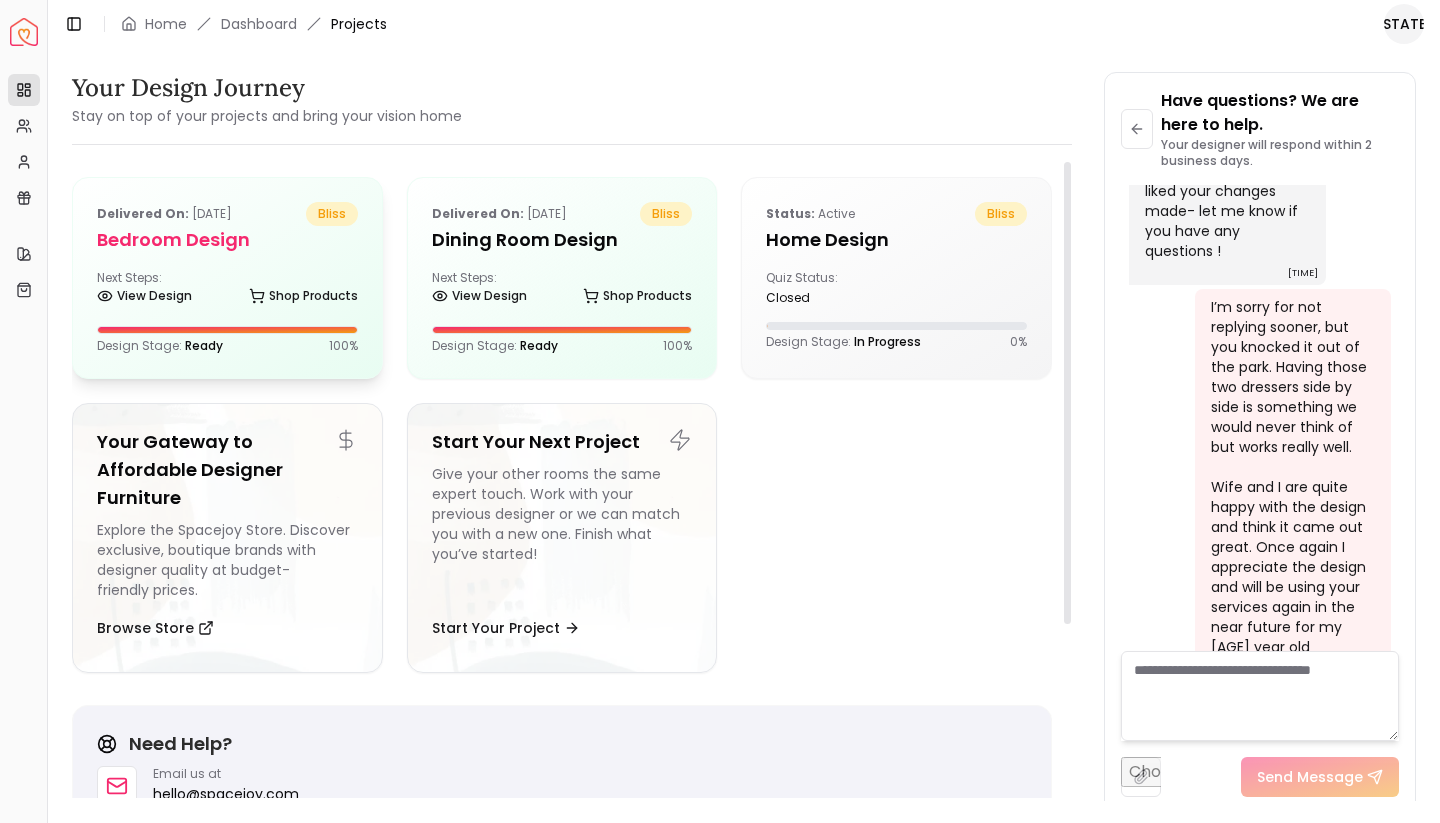 click on "Next Steps: View Design Shop Products" at bounding box center [227, 290] 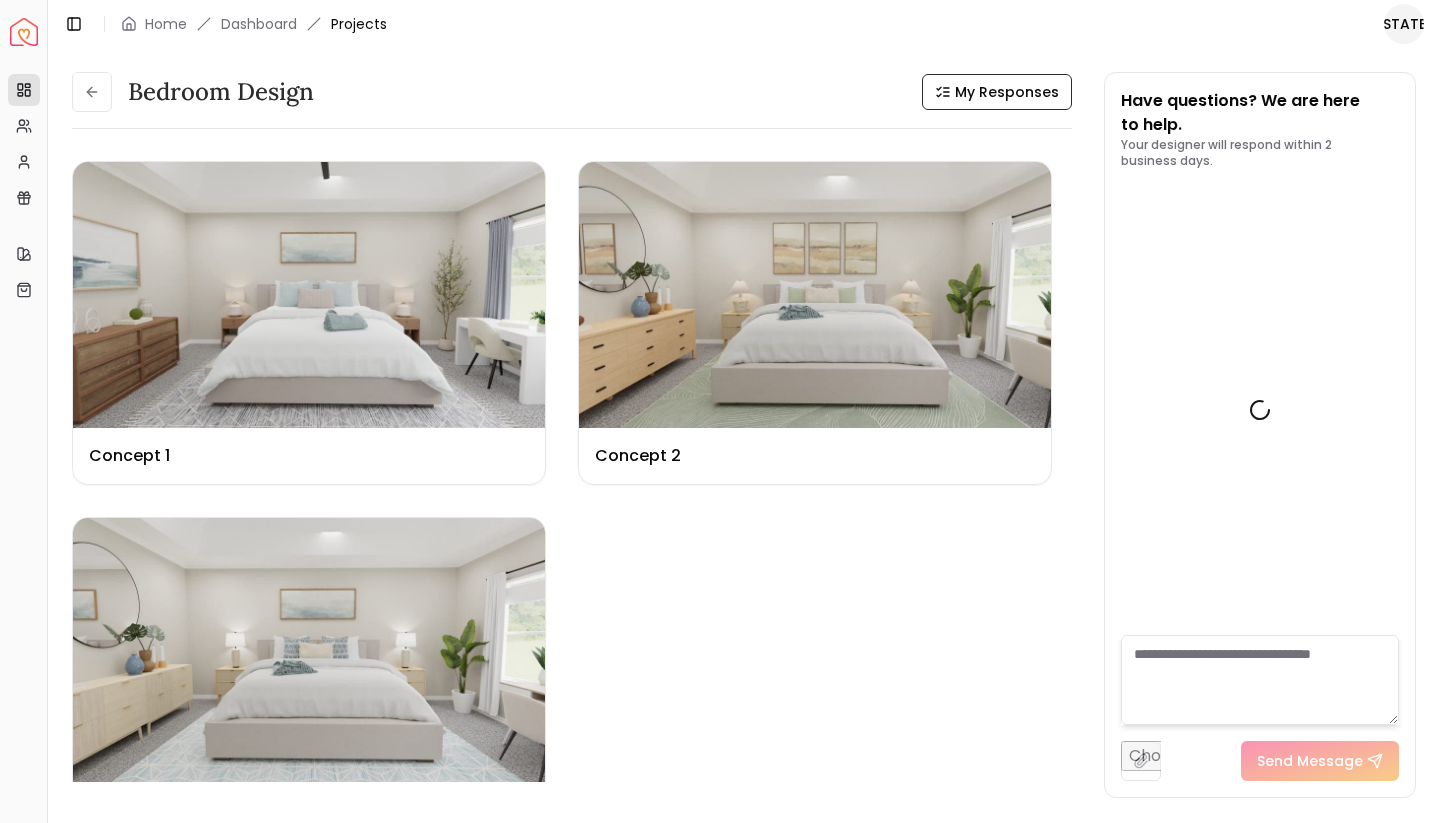 scroll, scrollTop: 3890, scrollLeft: 0, axis: vertical 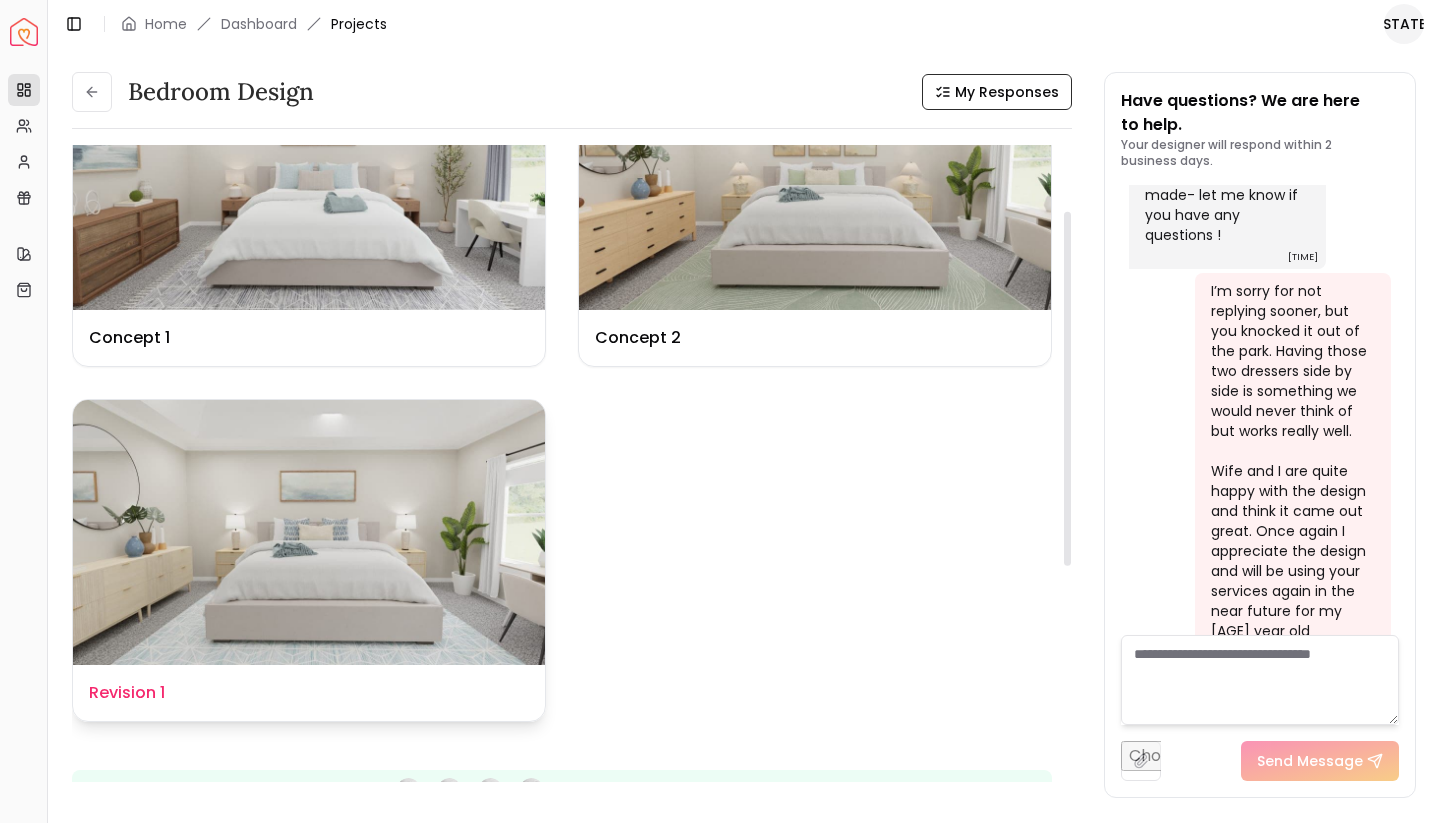 click at bounding box center (309, 533) 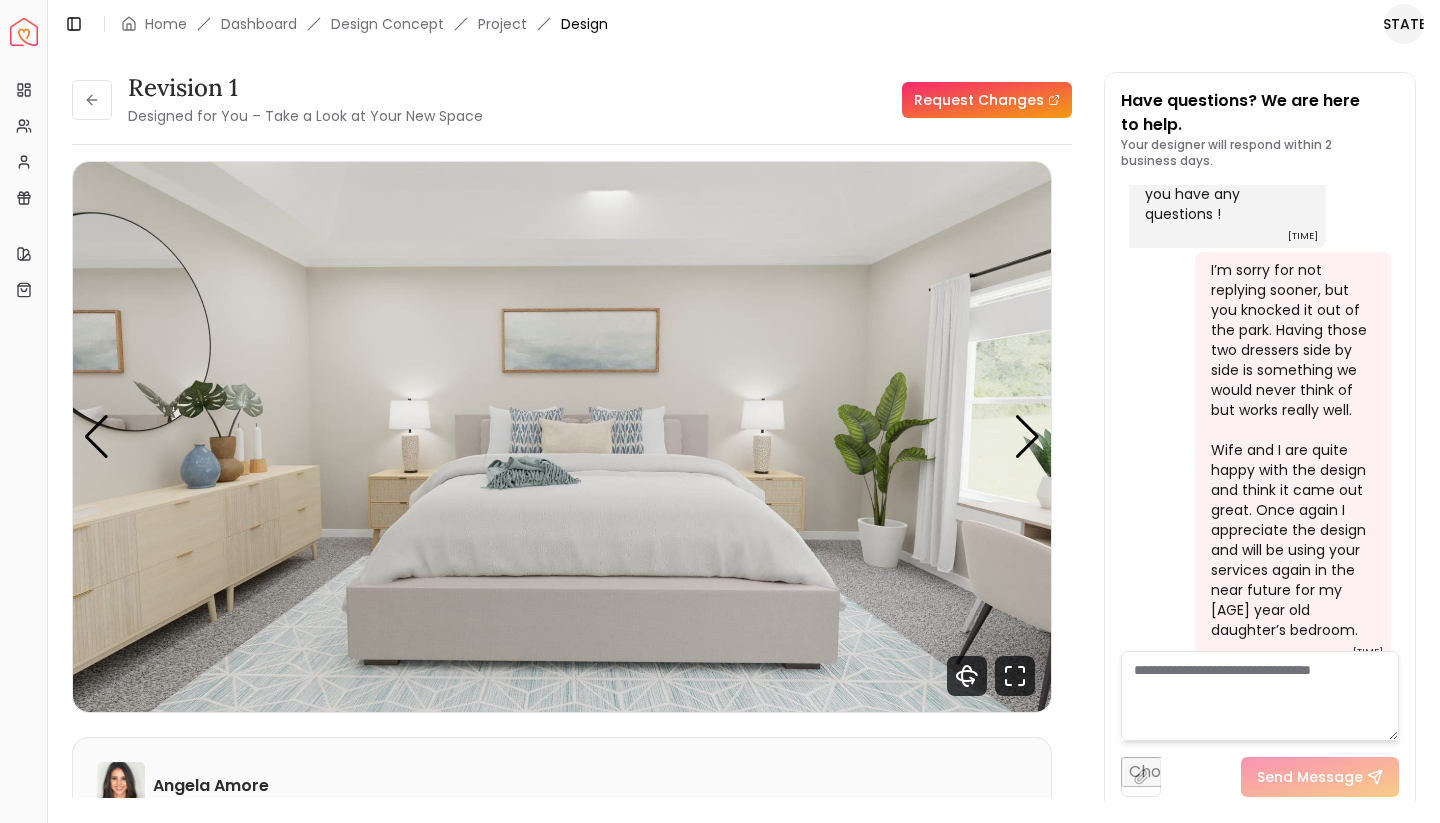 scroll, scrollTop: 3874, scrollLeft: 0, axis: vertical 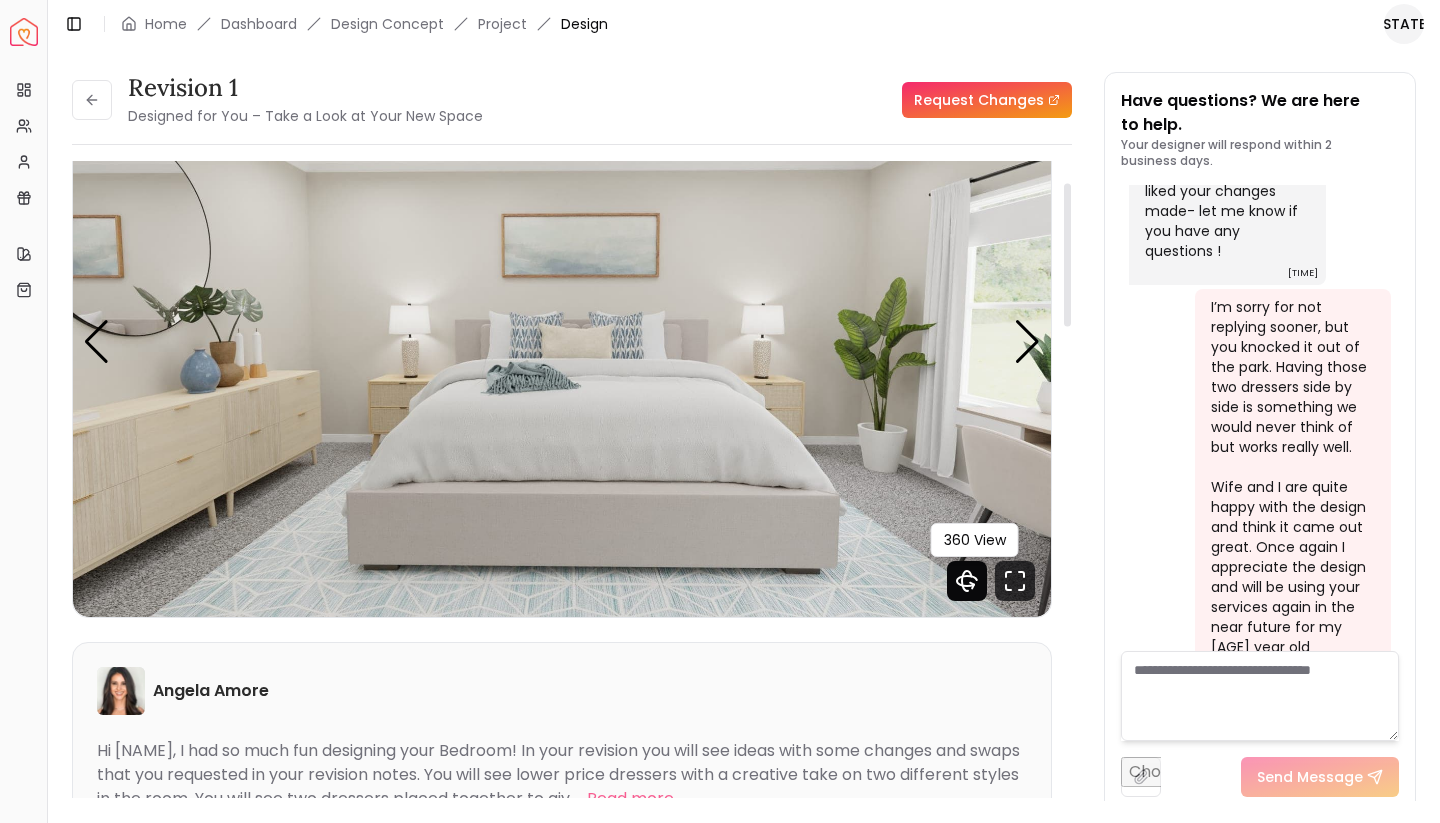 click 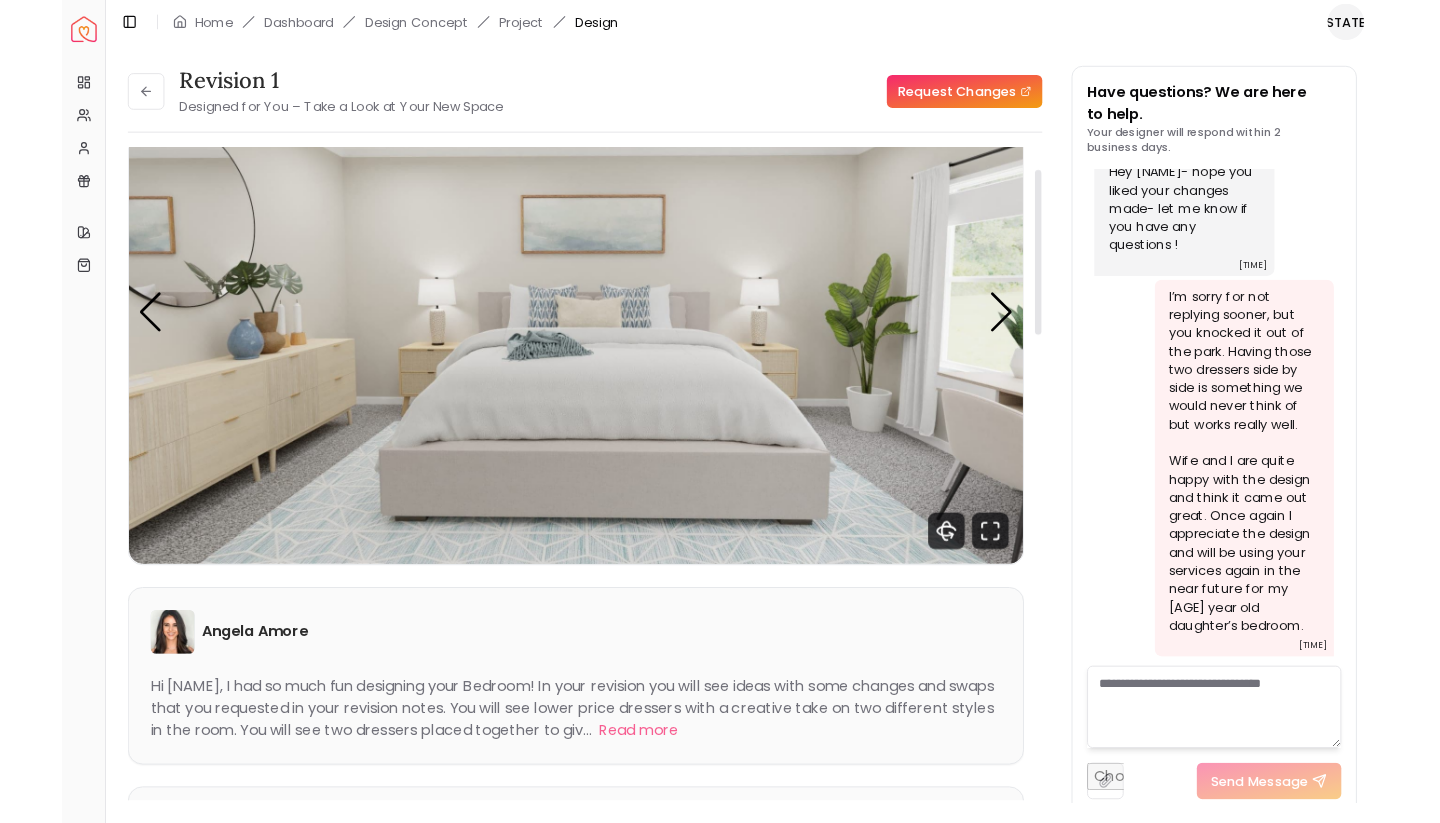 scroll, scrollTop: 3797, scrollLeft: 0, axis: vertical 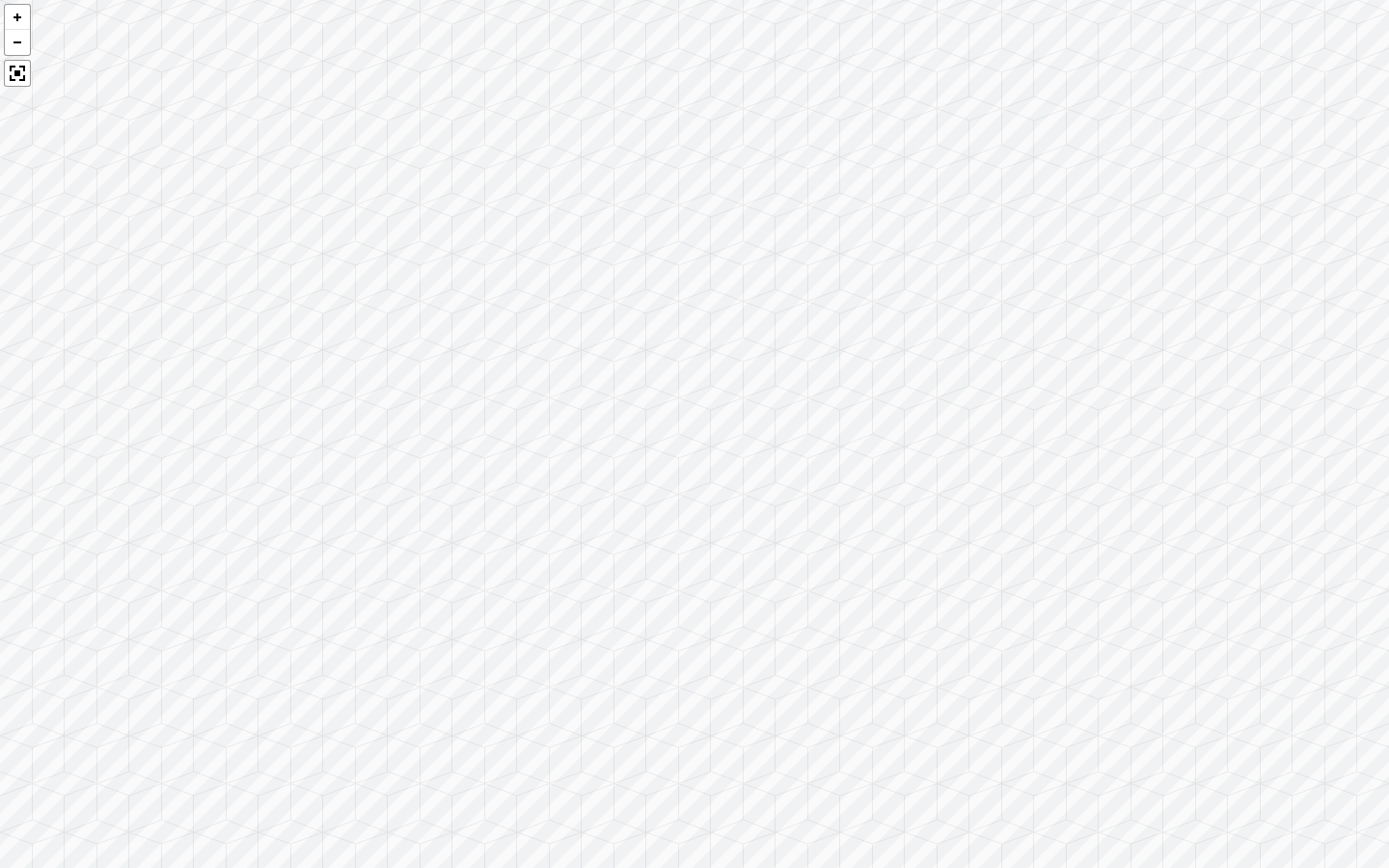 drag, startPoint x: 1053, startPoint y: 550, endPoint x: 726, endPoint y: 438, distance: 345.64867 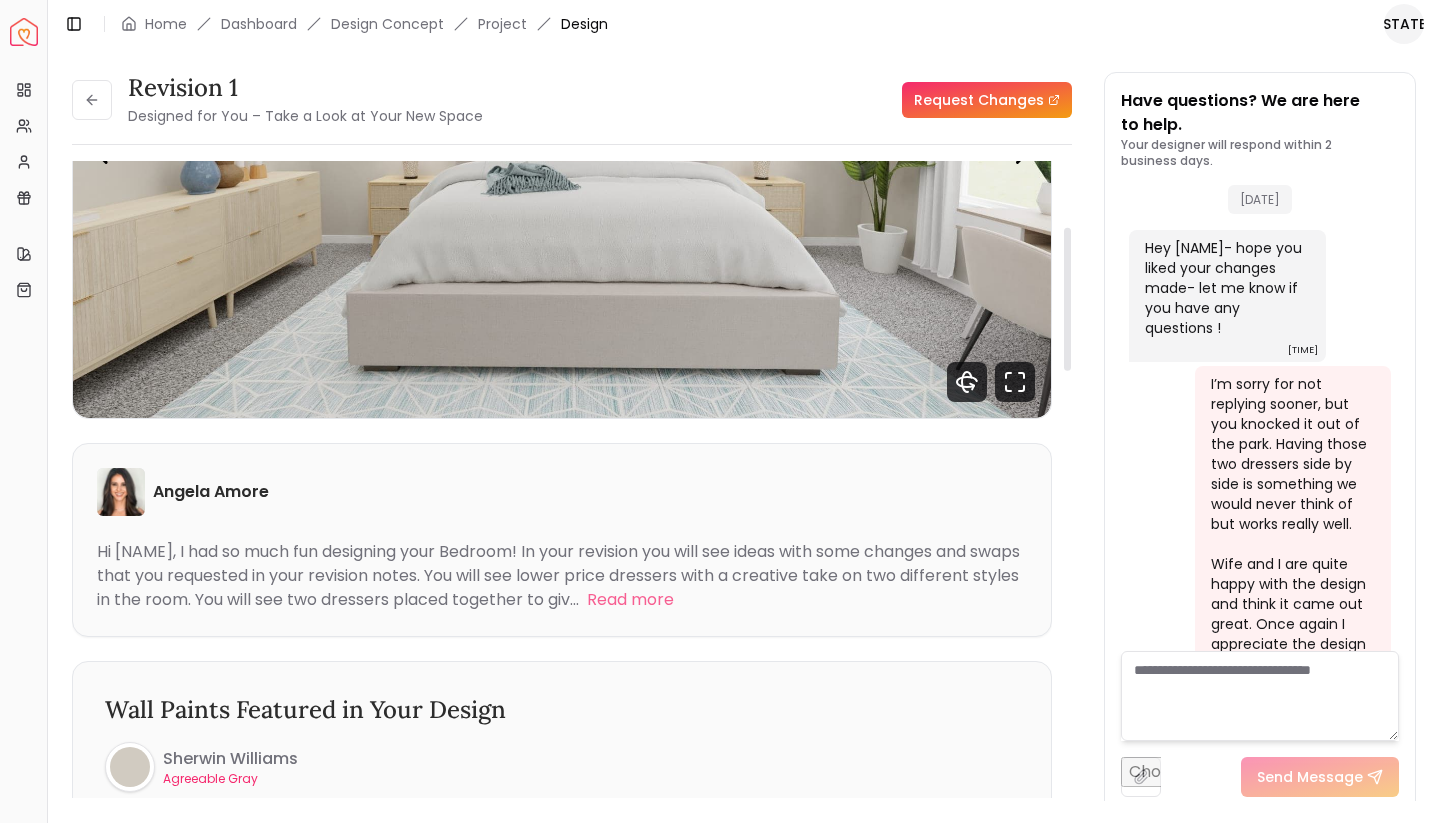 scroll, scrollTop: 300, scrollLeft: 0, axis: vertical 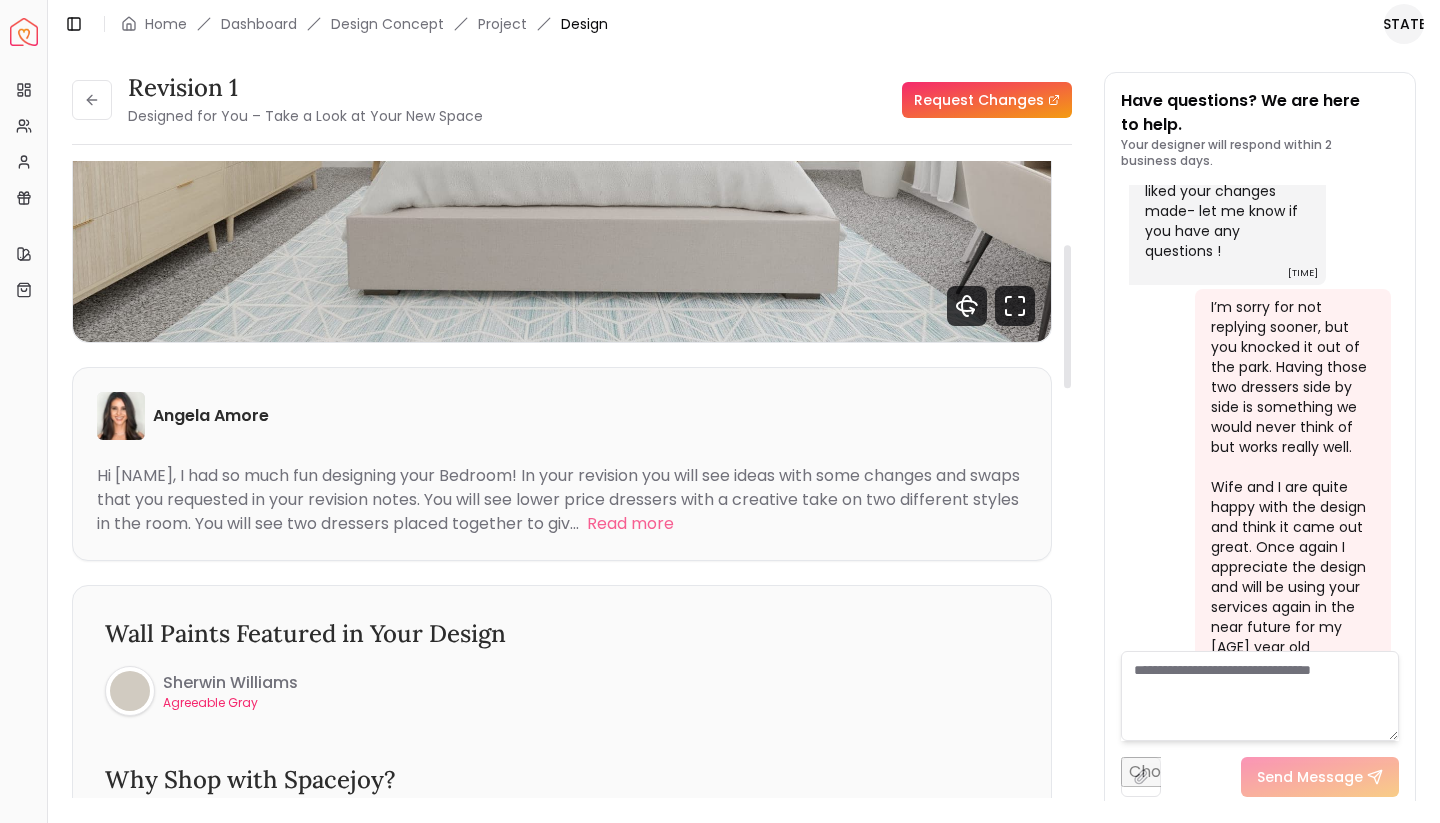 click at bounding box center [121, 416] 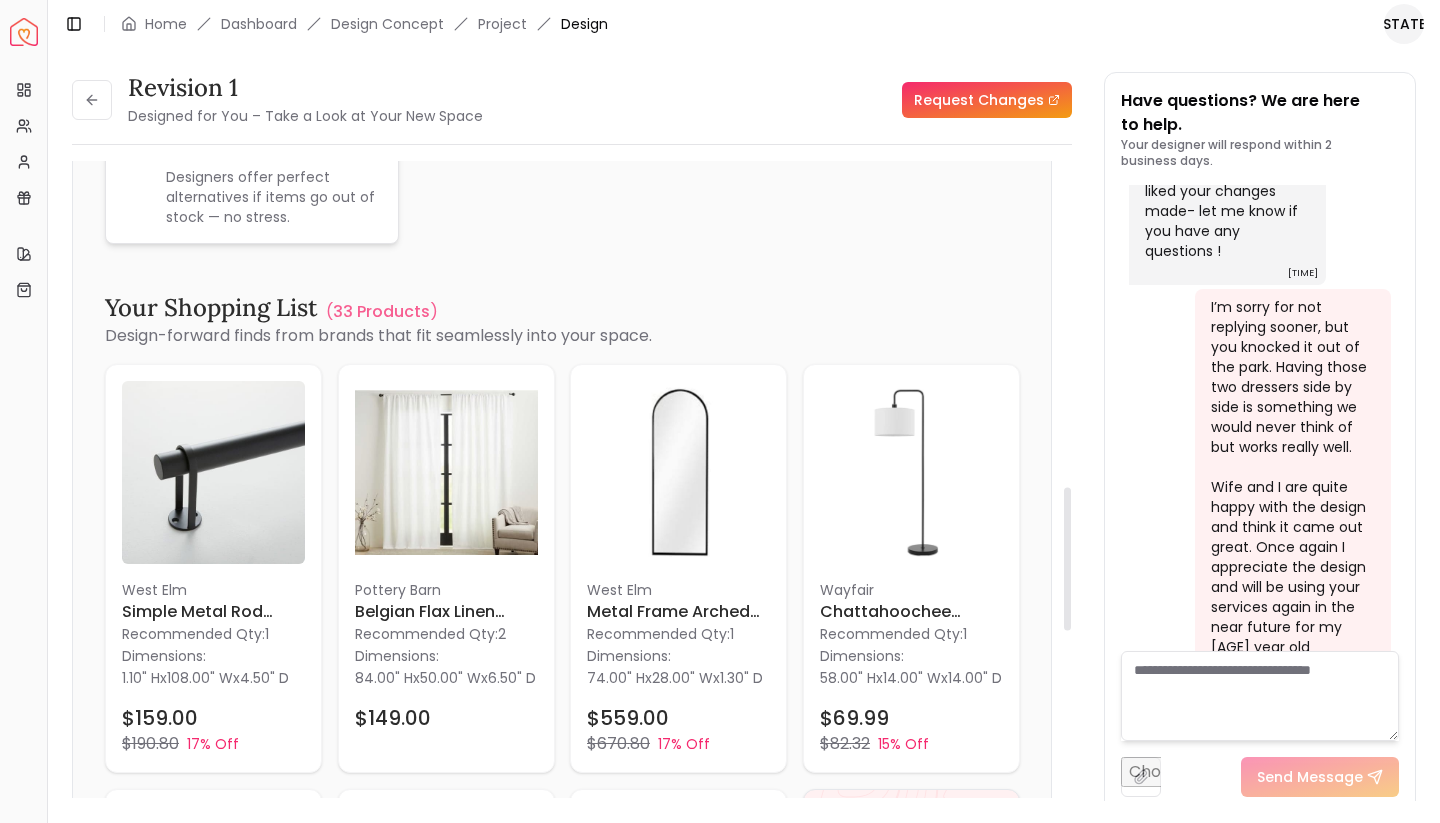 scroll, scrollTop: 1446, scrollLeft: 0, axis: vertical 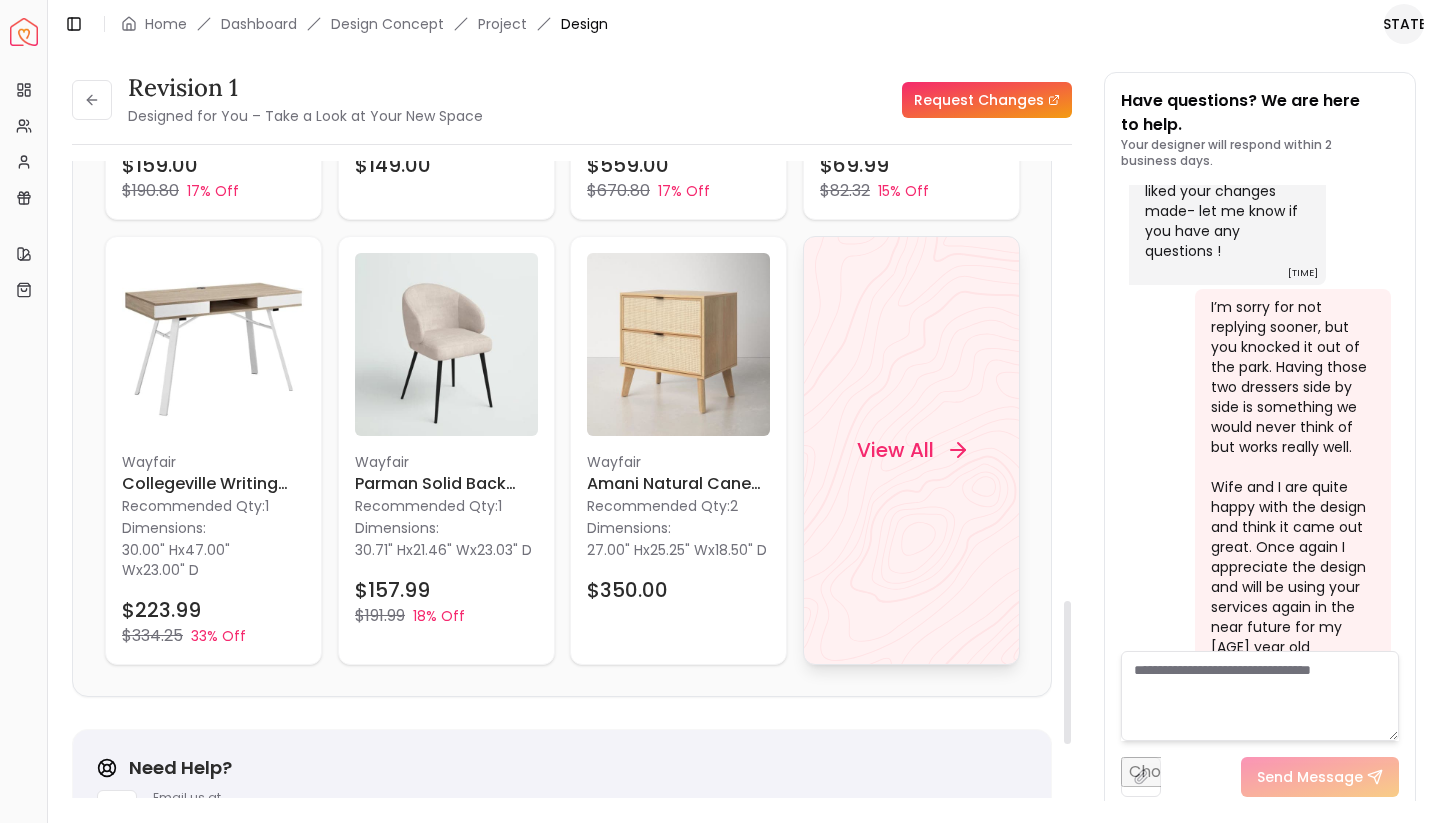 click on "View All" at bounding box center [910, 450] 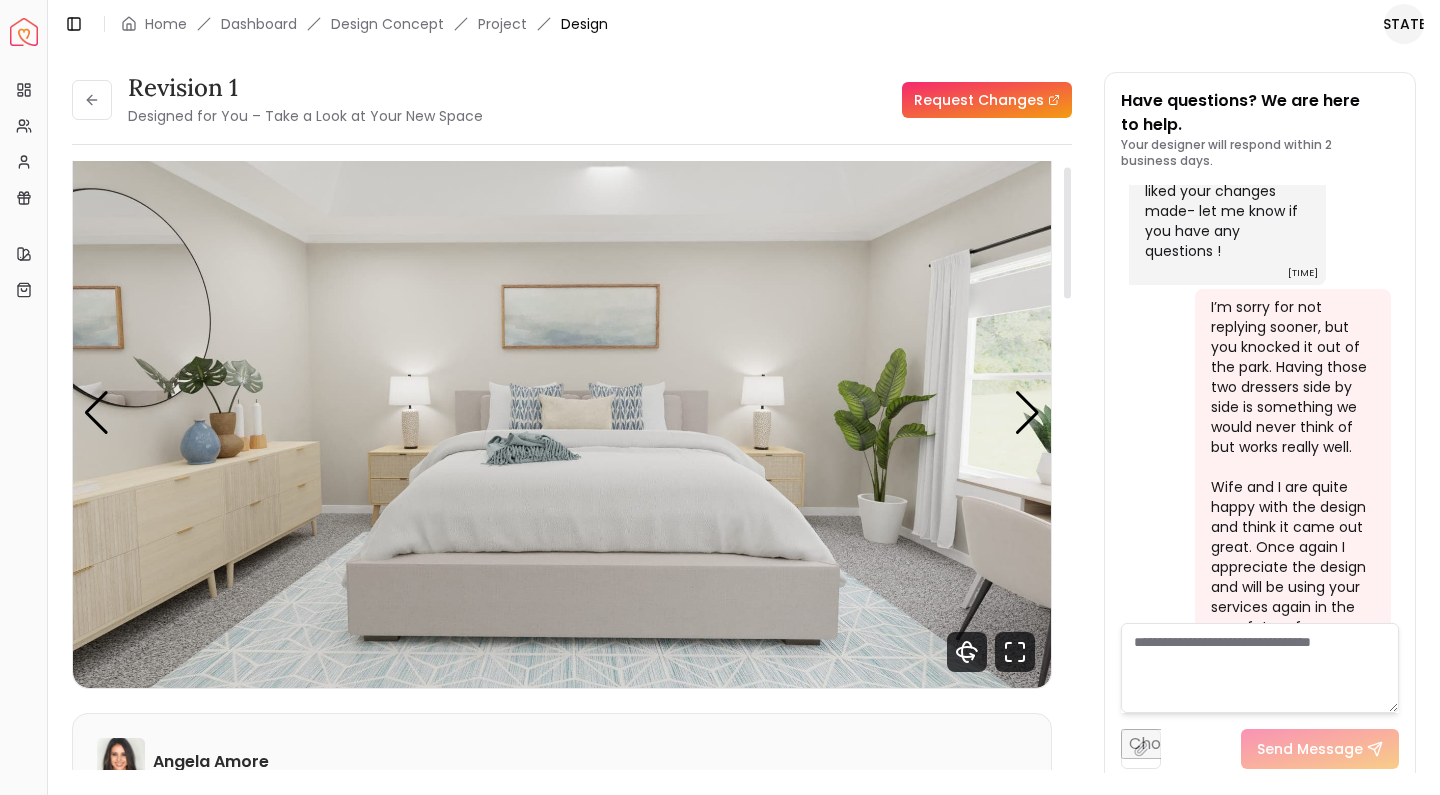 scroll, scrollTop: 25, scrollLeft: 0, axis: vertical 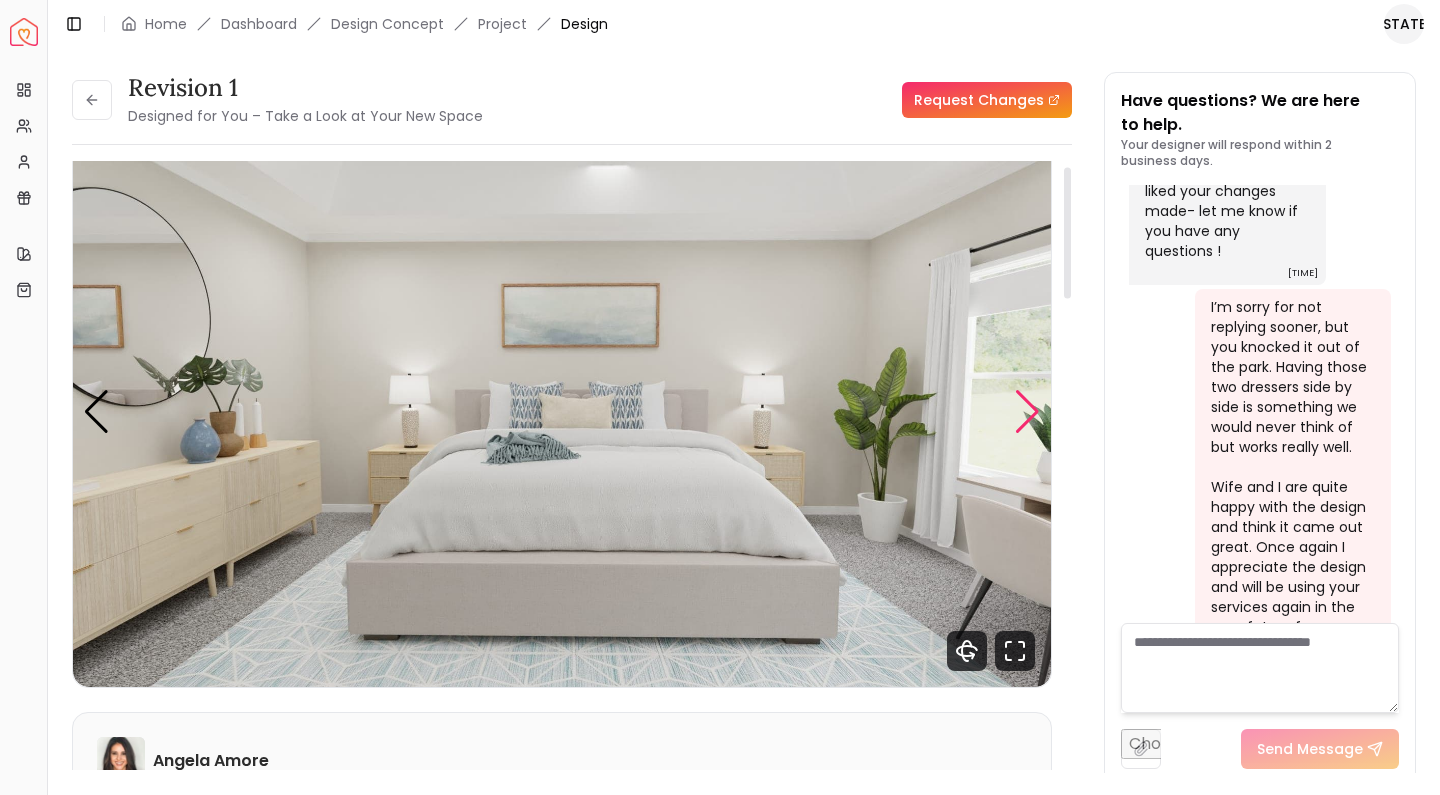 click at bounding box center (1027, 412) 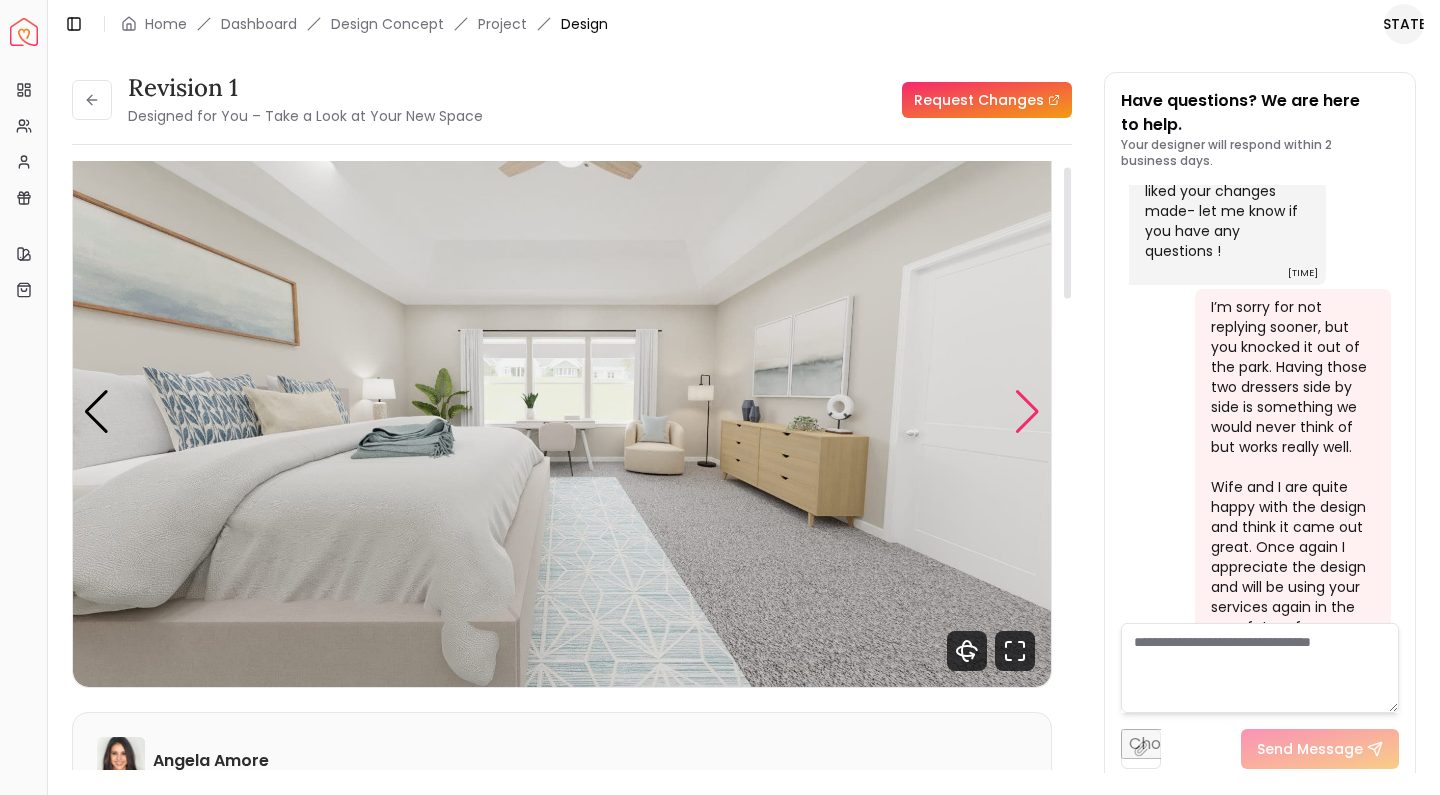 click at bounding box center [1027, 412] 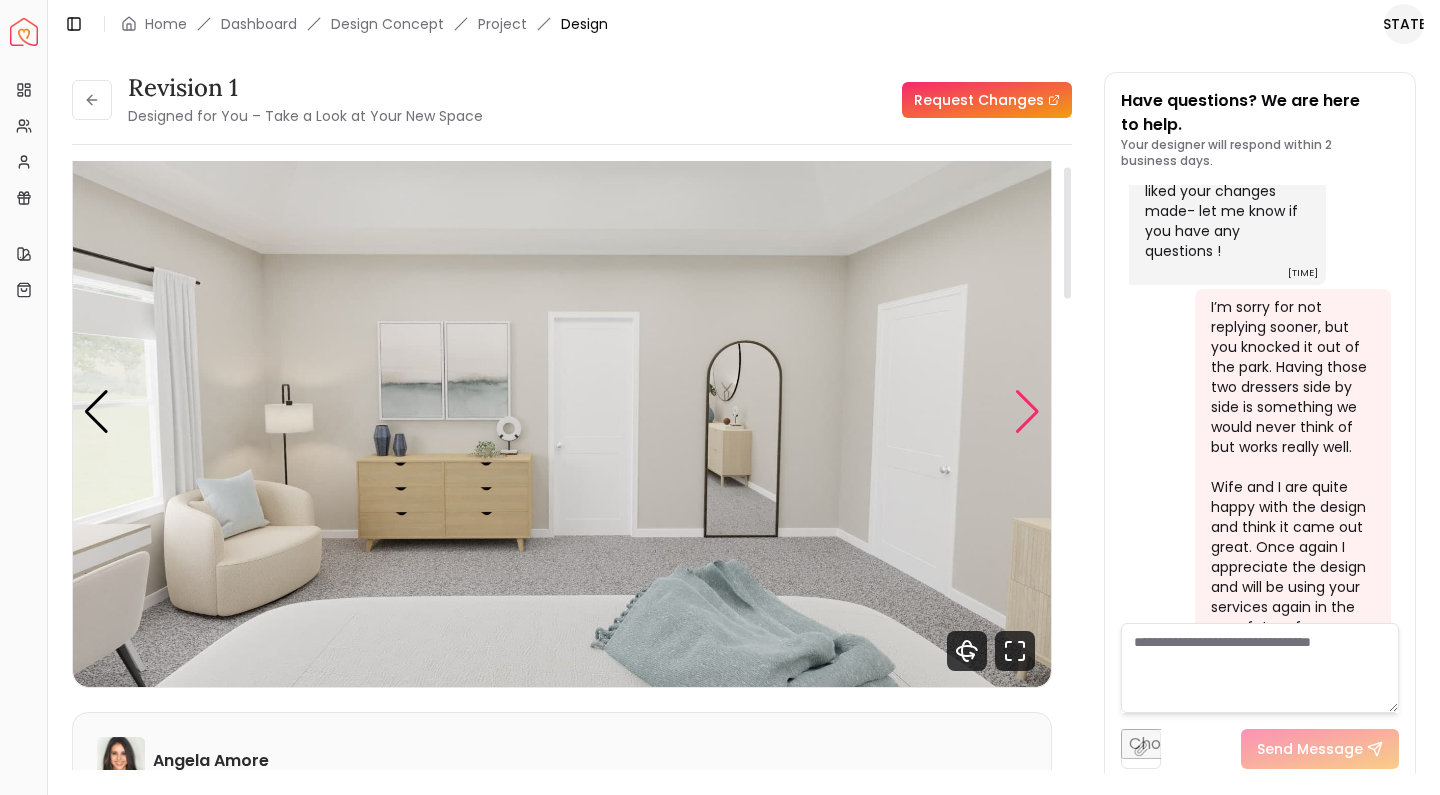 click at bounding box center [1027, 412] 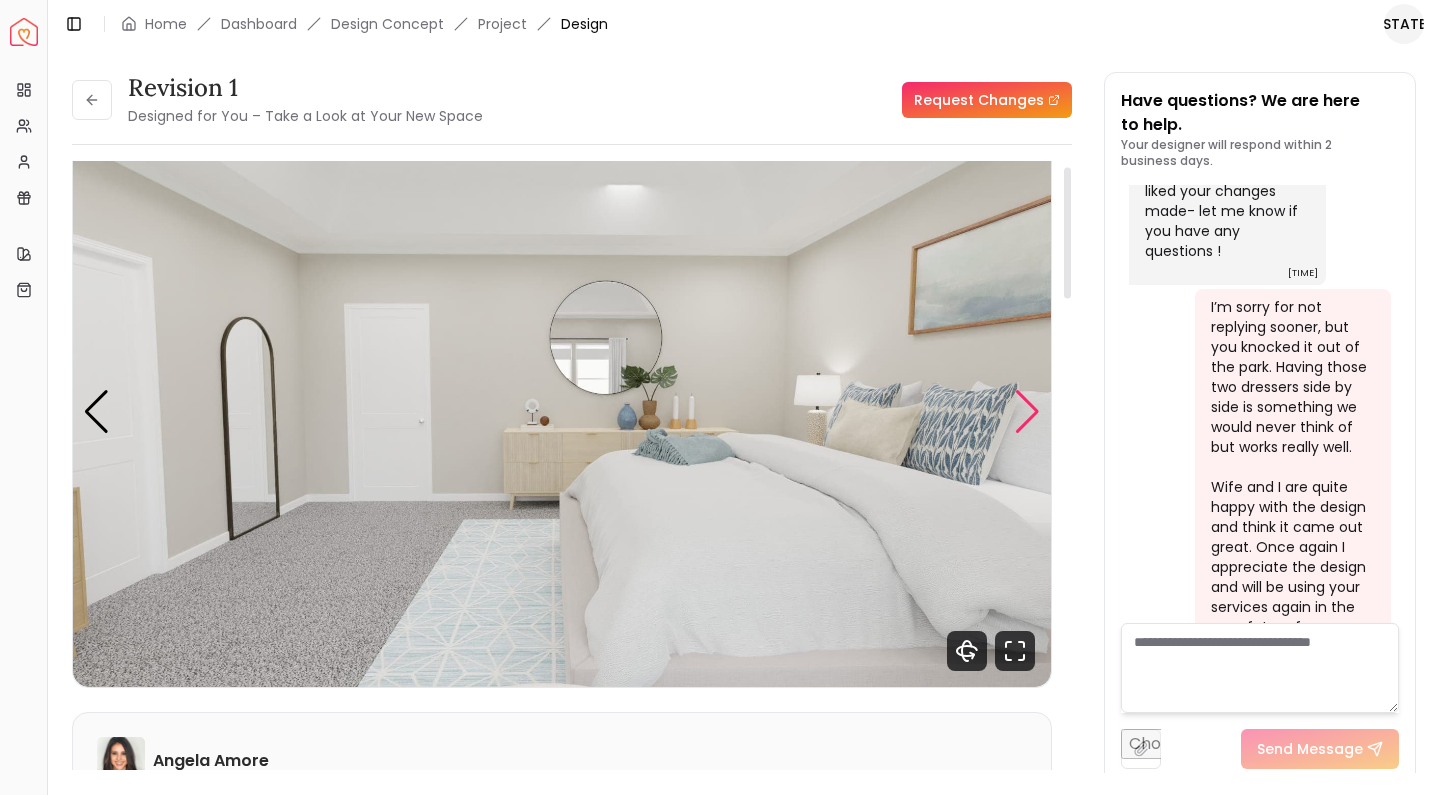 click at bounding box center [1027, 412] 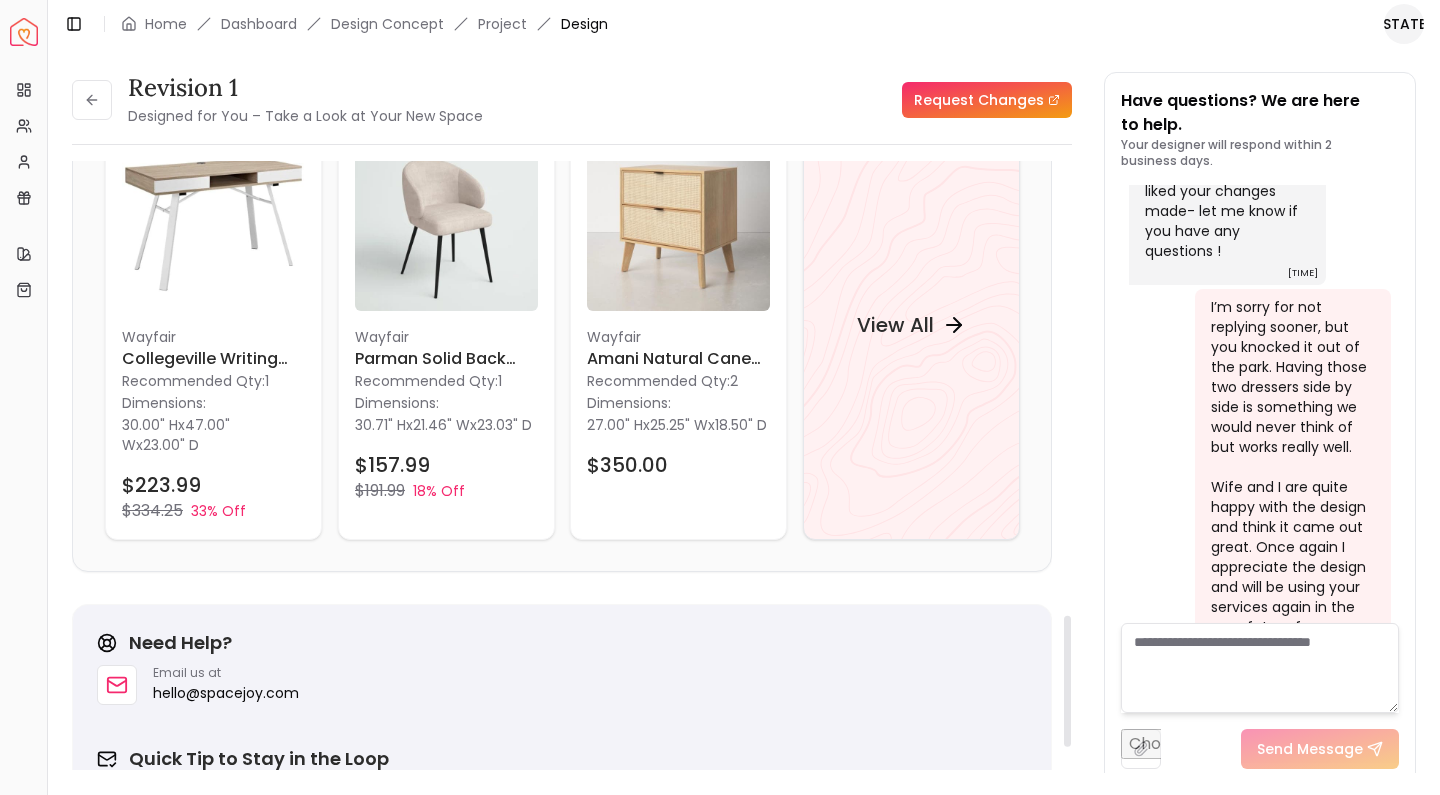 scroll, scrollTop: 2110, scrollLeft: 0, axis: vertical 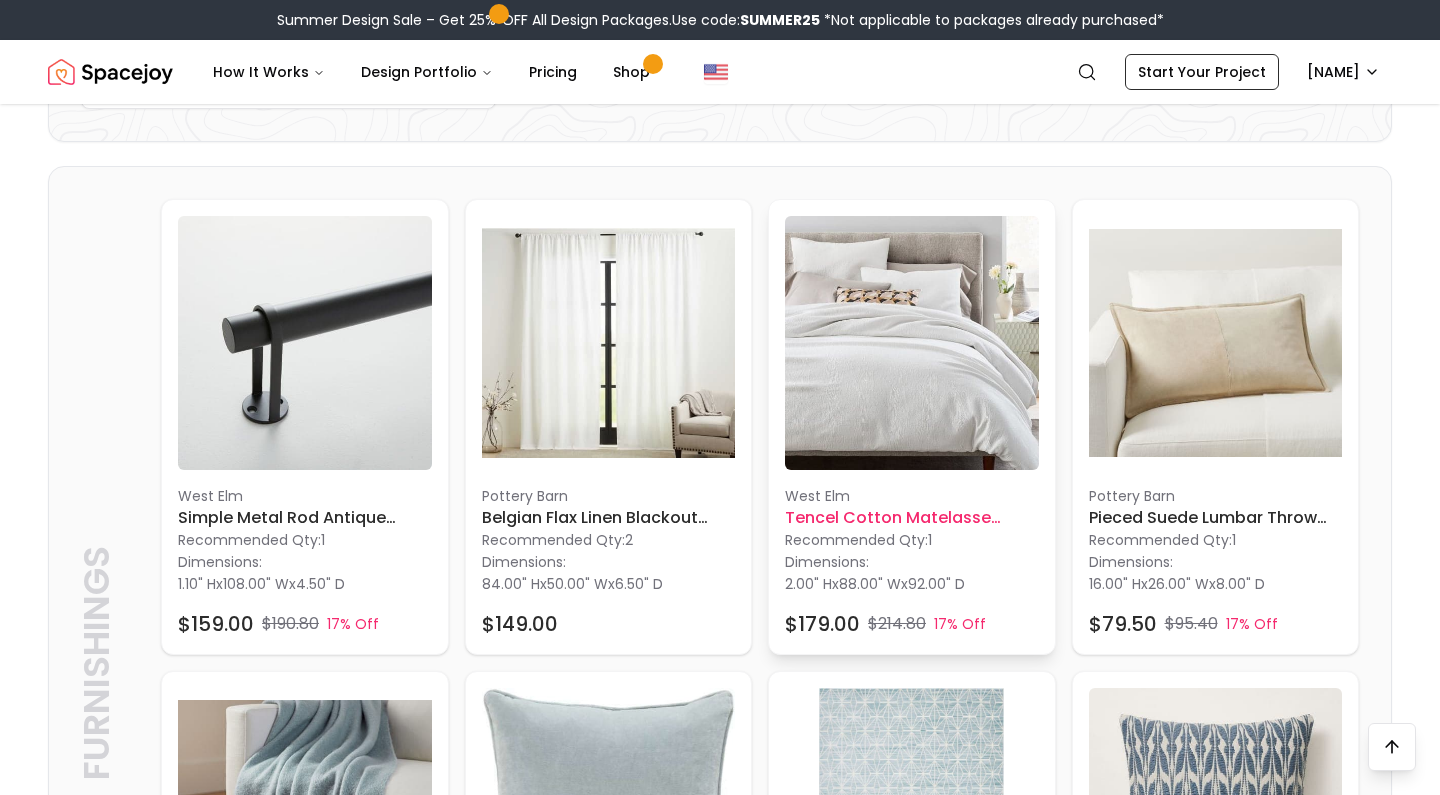 click at bounding box center (912, 343) 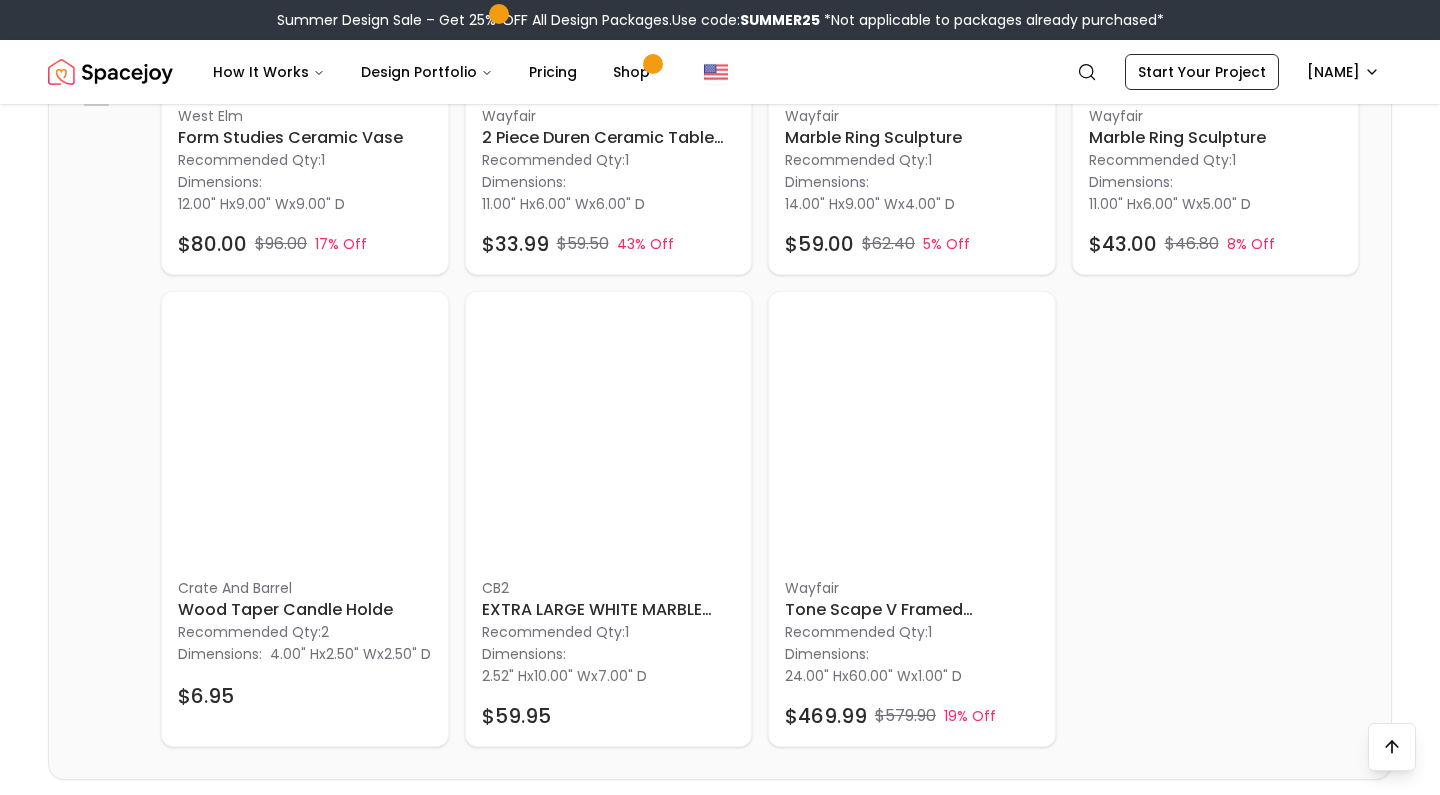 scroll, scrollTop: 2419, scrollLeft: 0, axis: vertical 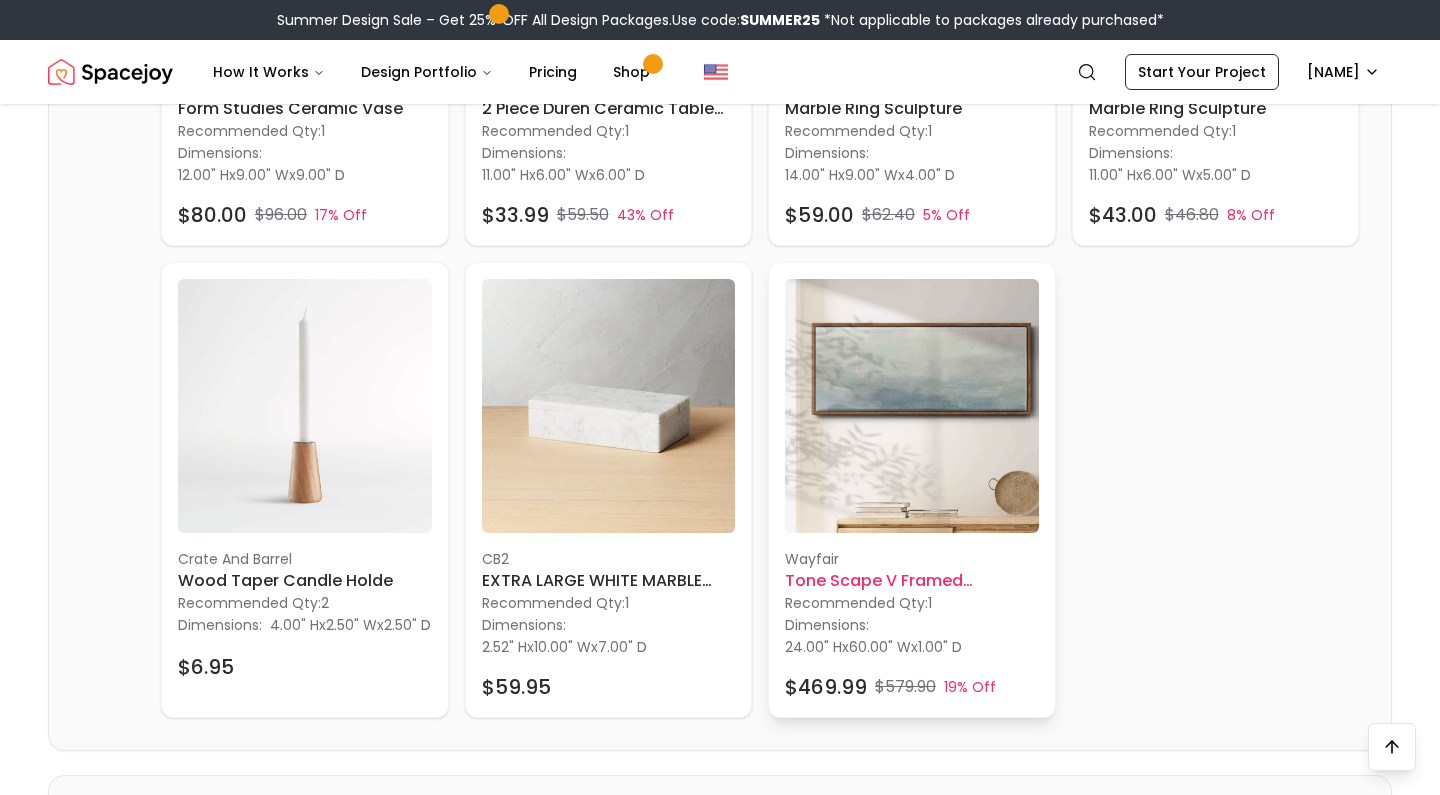 click at bounding box center (912, 406) 